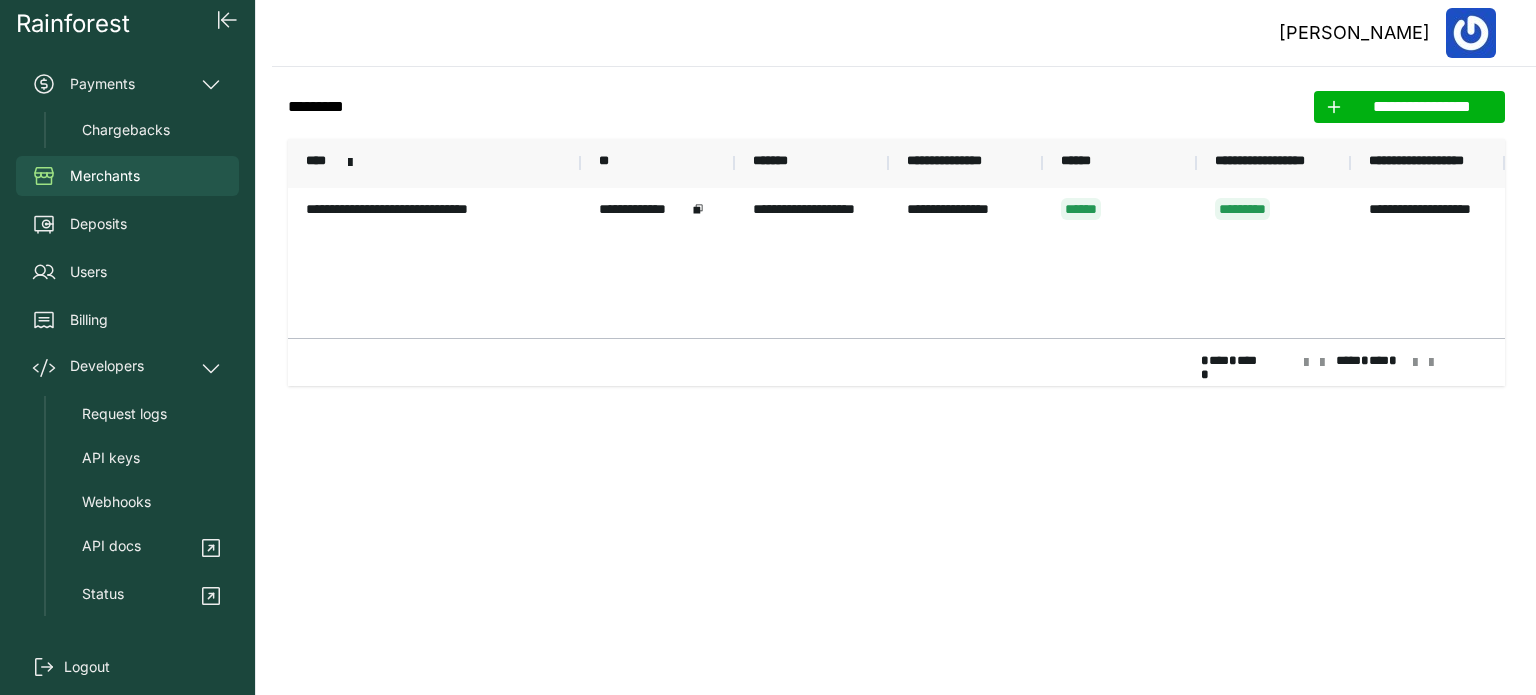 scroll, scrollTop: 0, scrollLeft: 0, axis: both 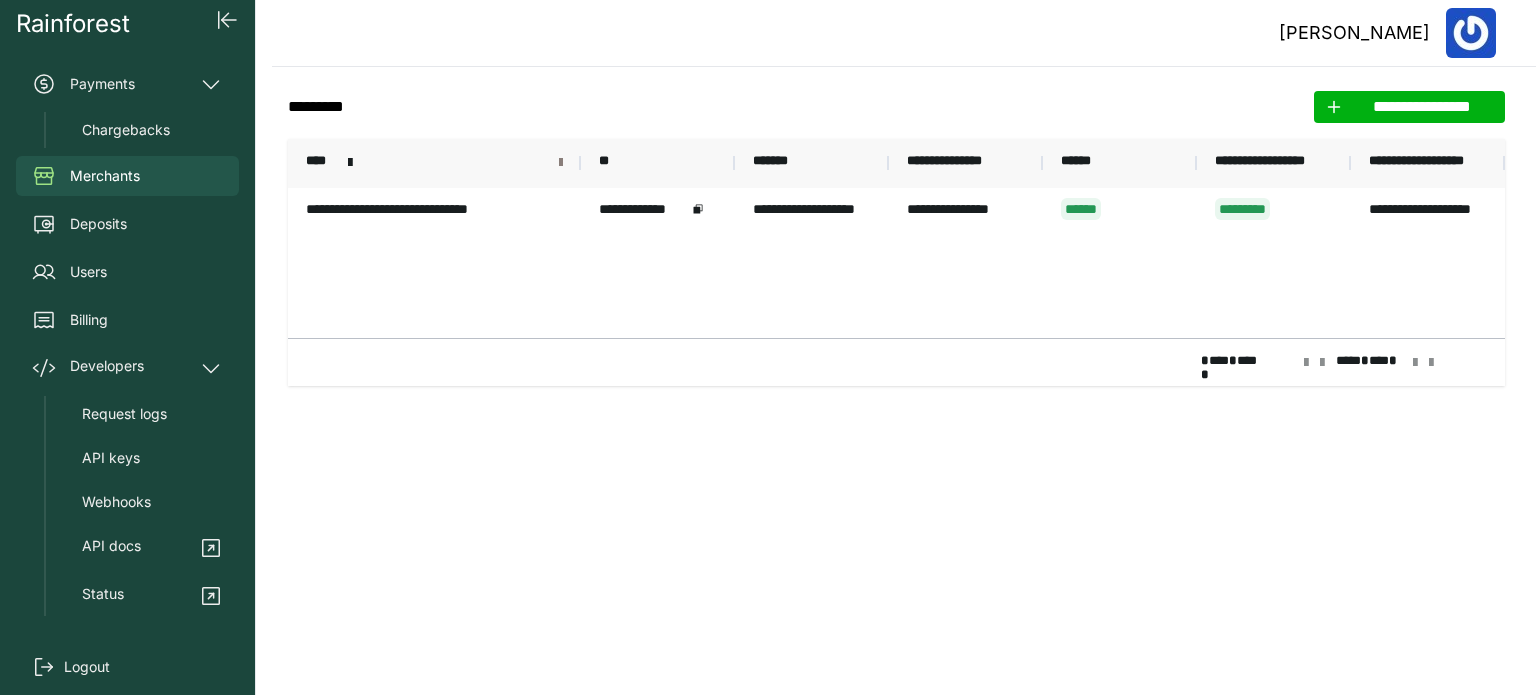 click at bounding box center (561, 163) 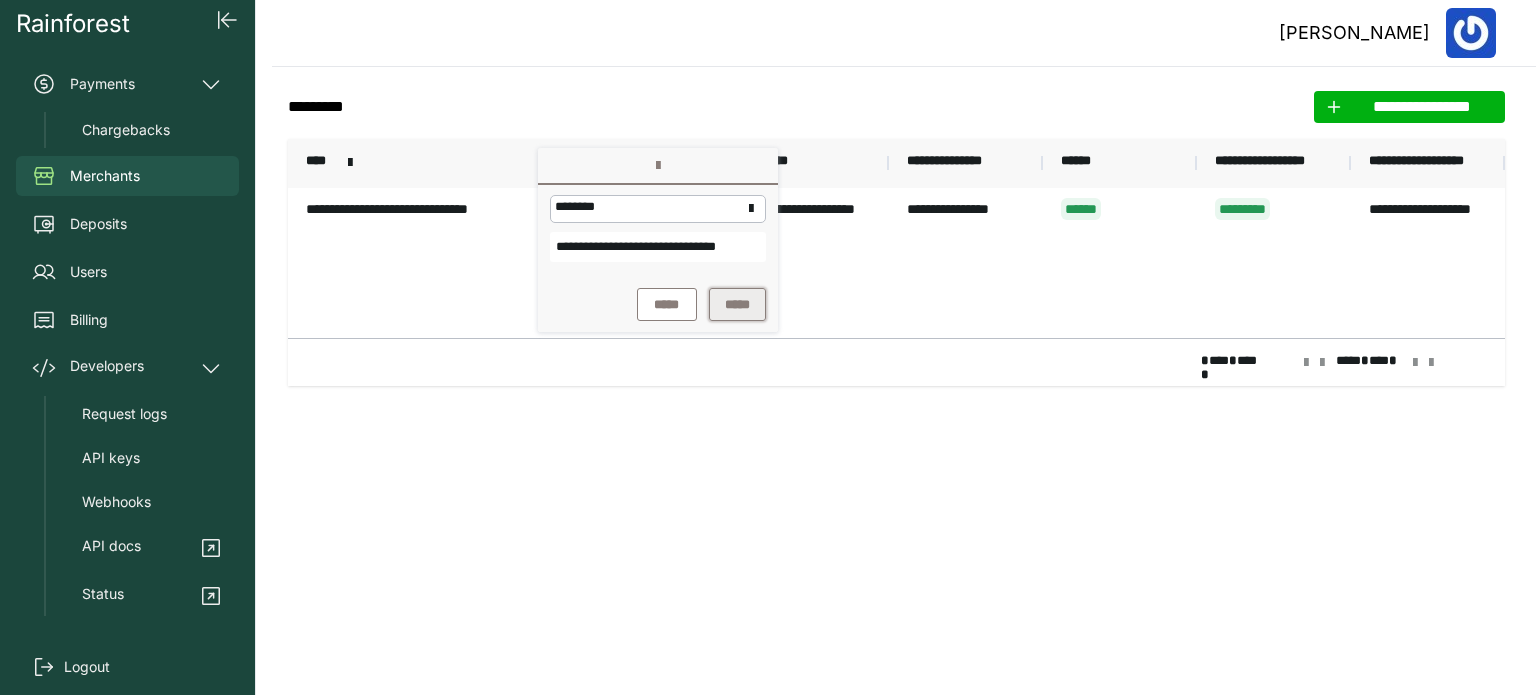 click on "*****" at bounding box center [737, 304] 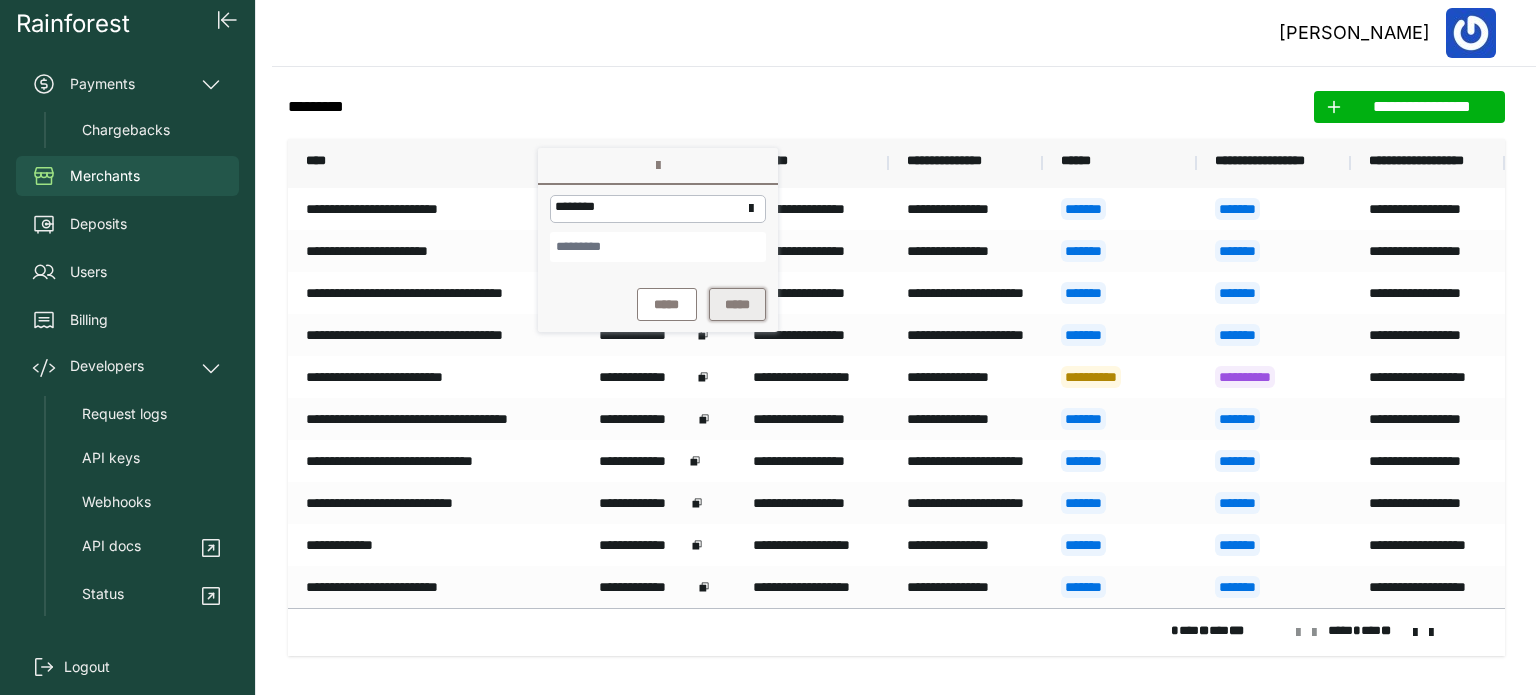 click on "*****" at bounding box center (737, 304) 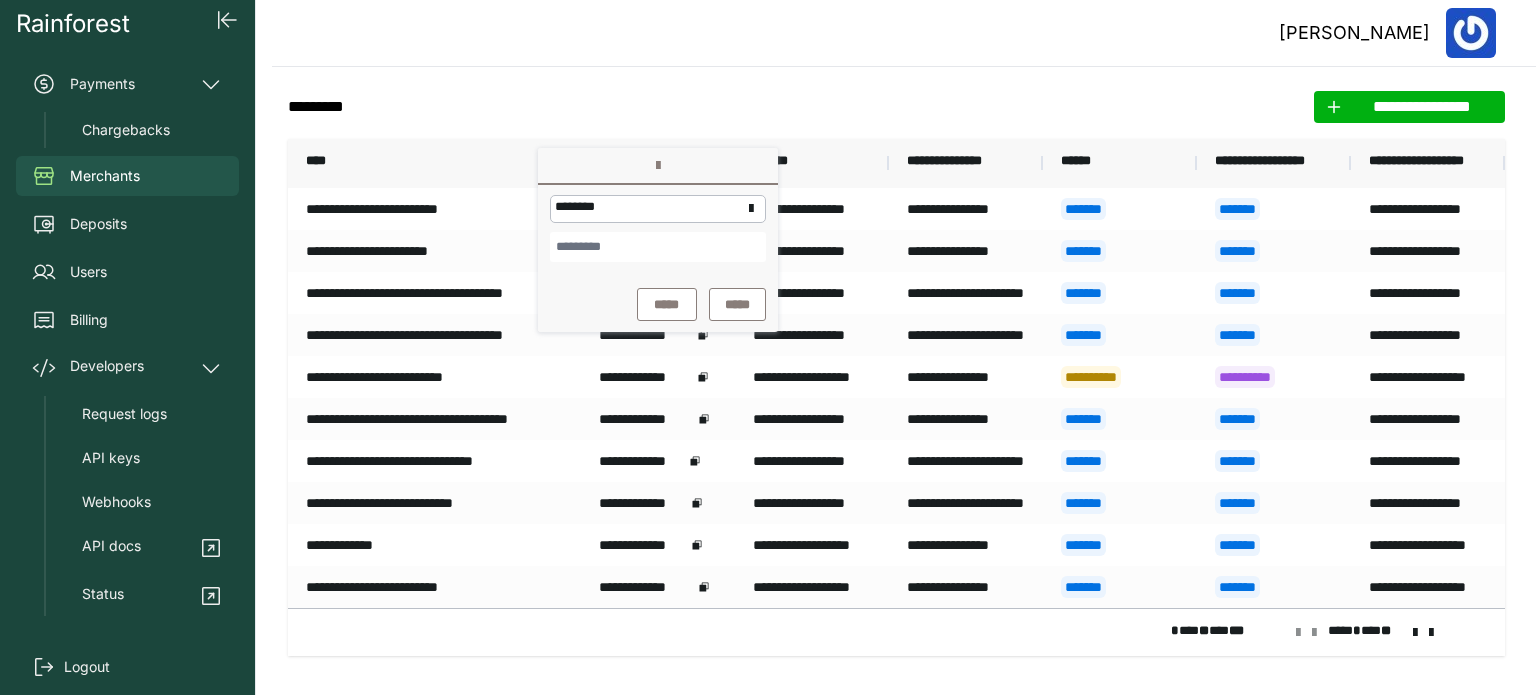 click on "**********" 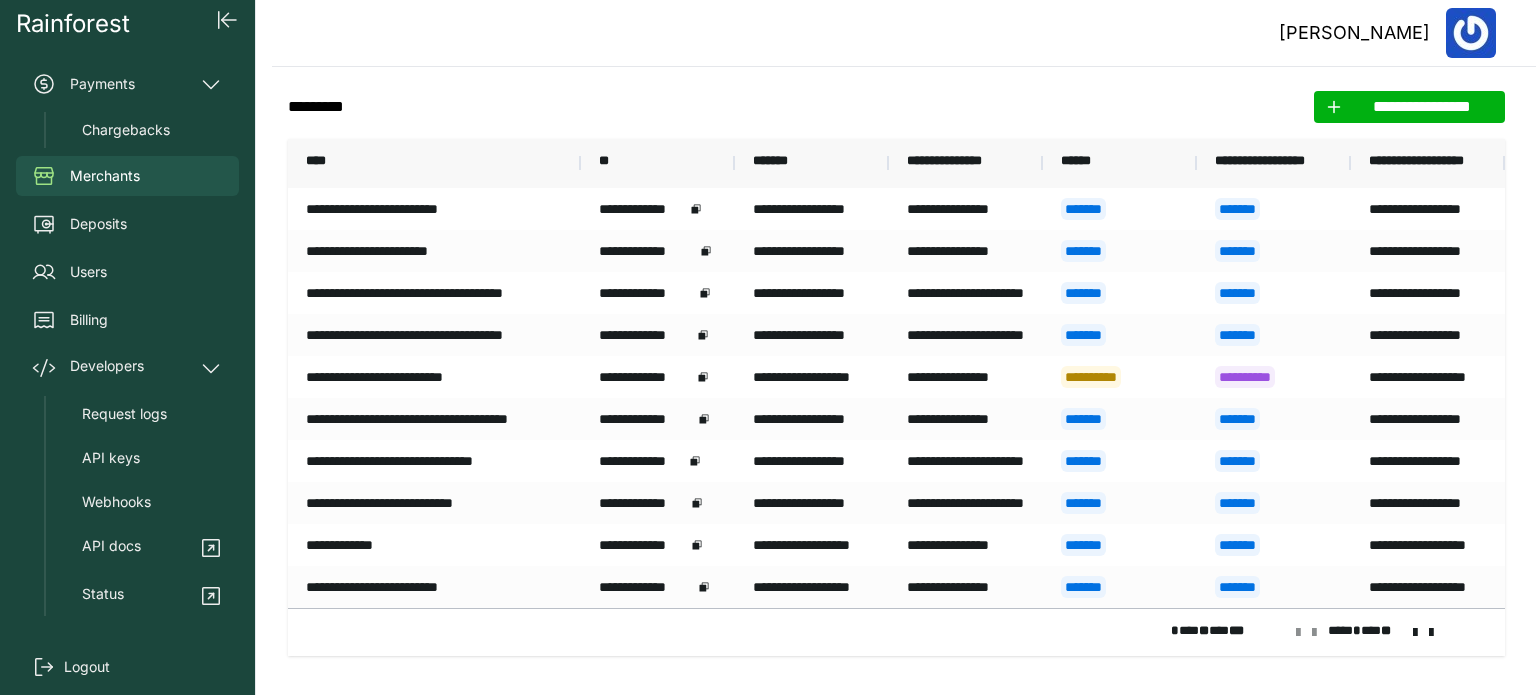click at bounding box center (1415, 633) 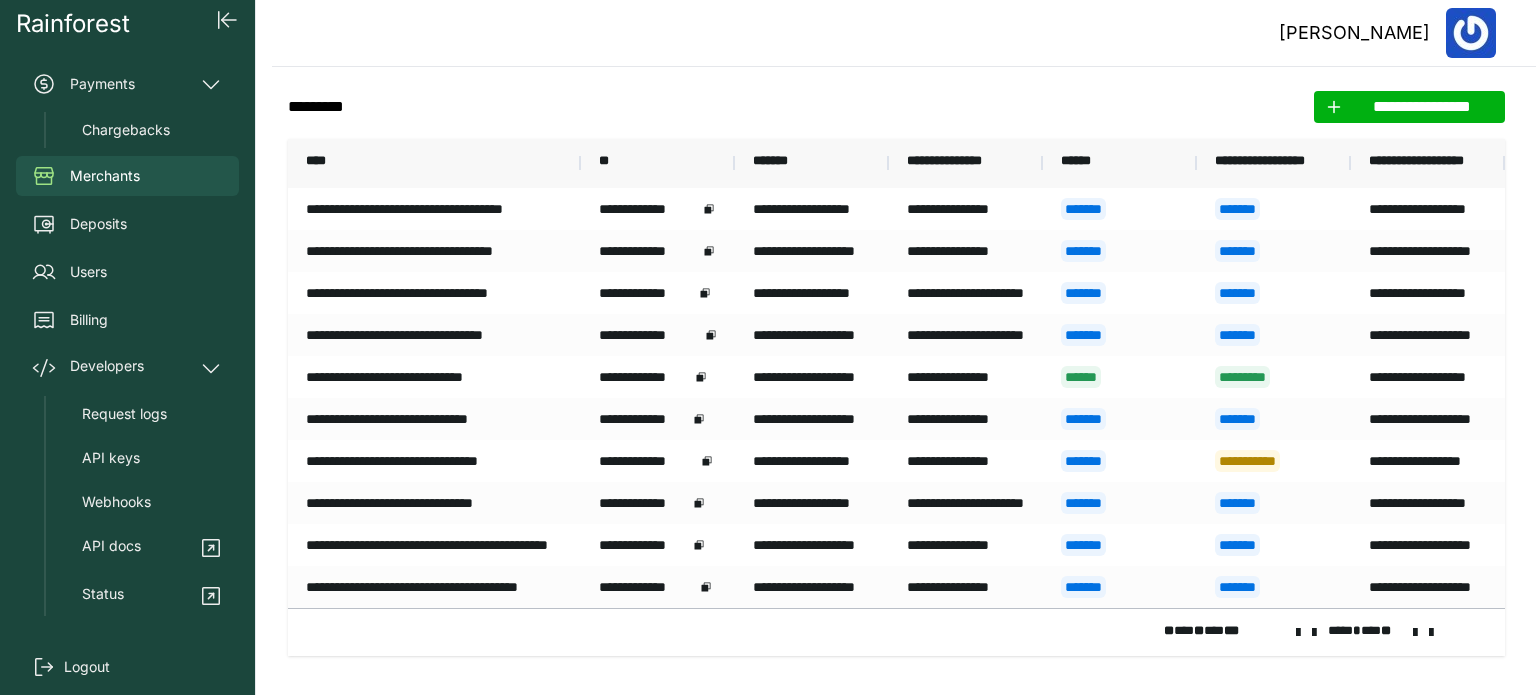 click at bounding box center (1314, 633) 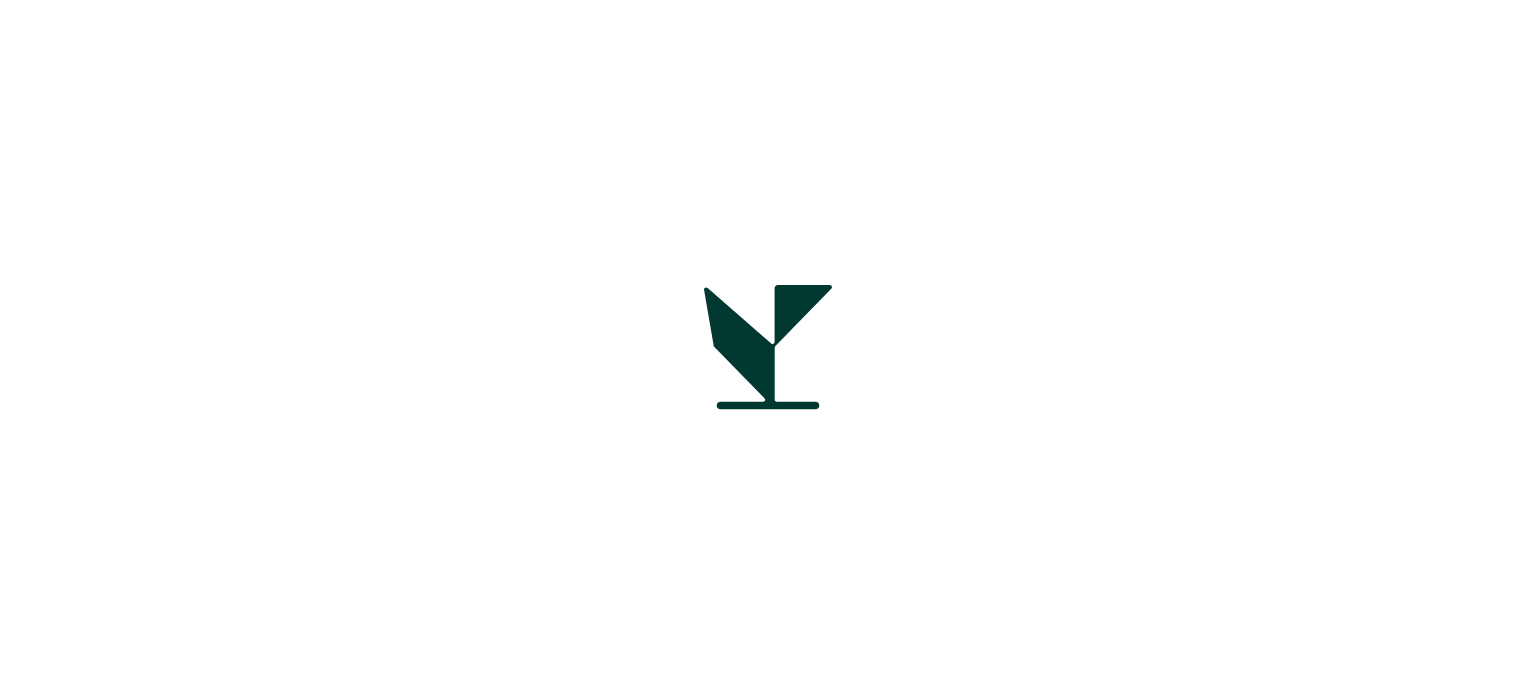 scroll, scrollTop: 0, scrollLeft: 0, axis: both 